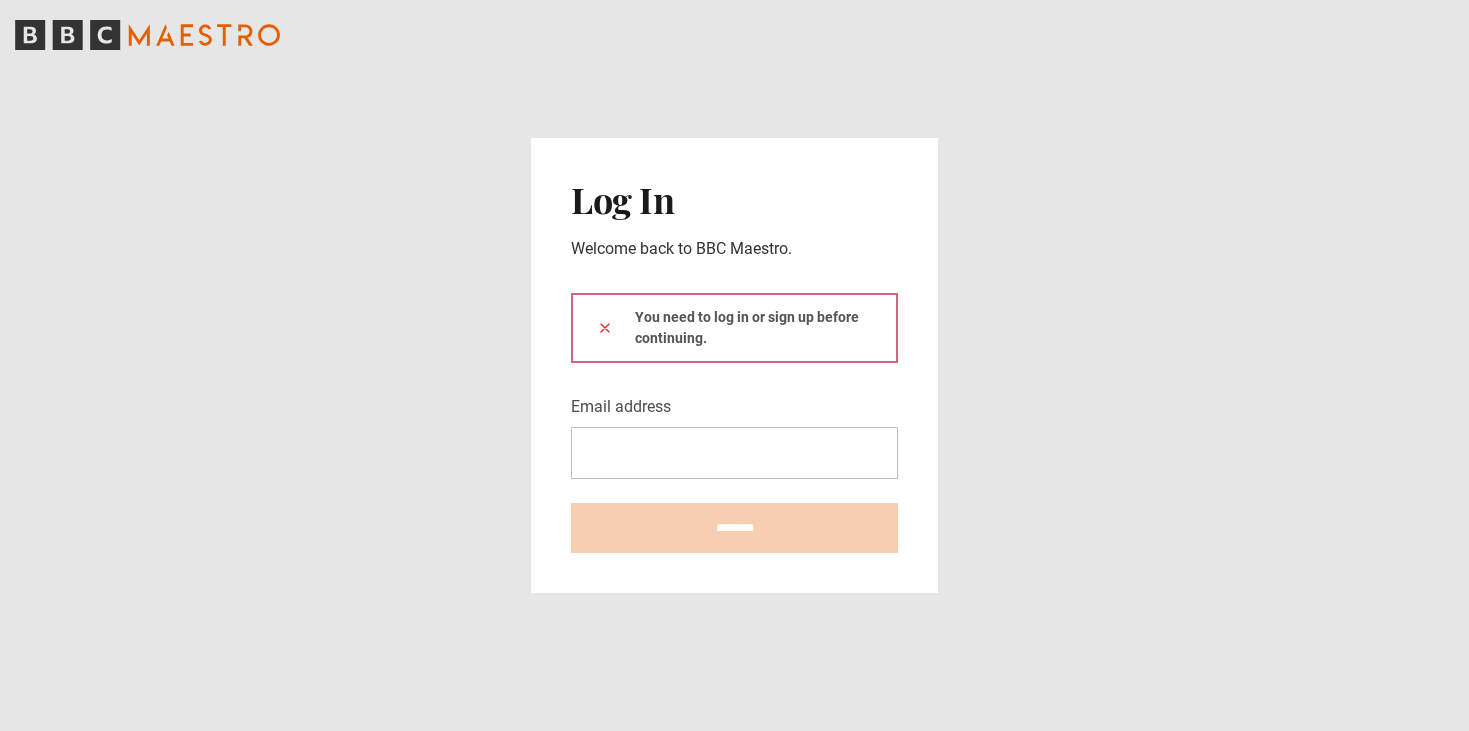 scroll, scrollTop: 0, scrollLeft: 0, axis: both 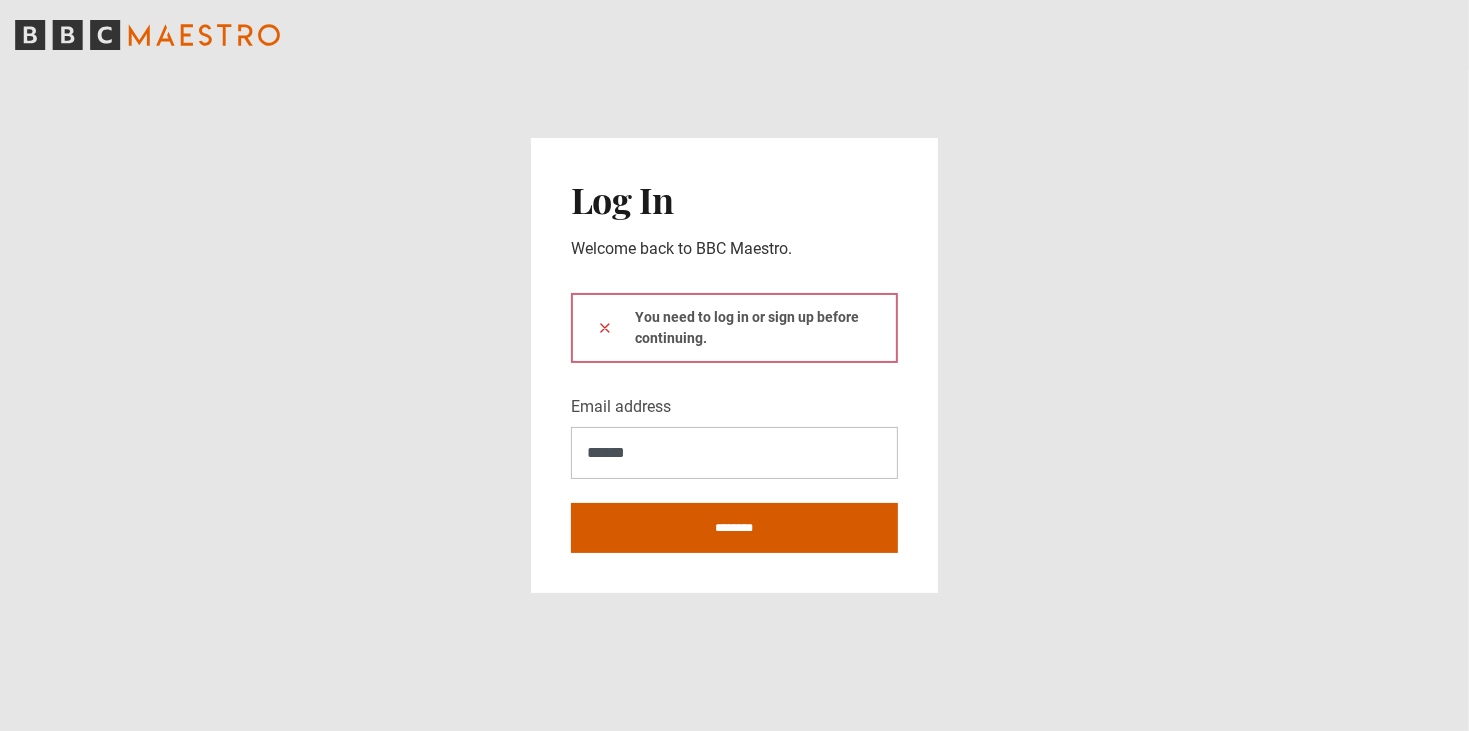 type on "**********" 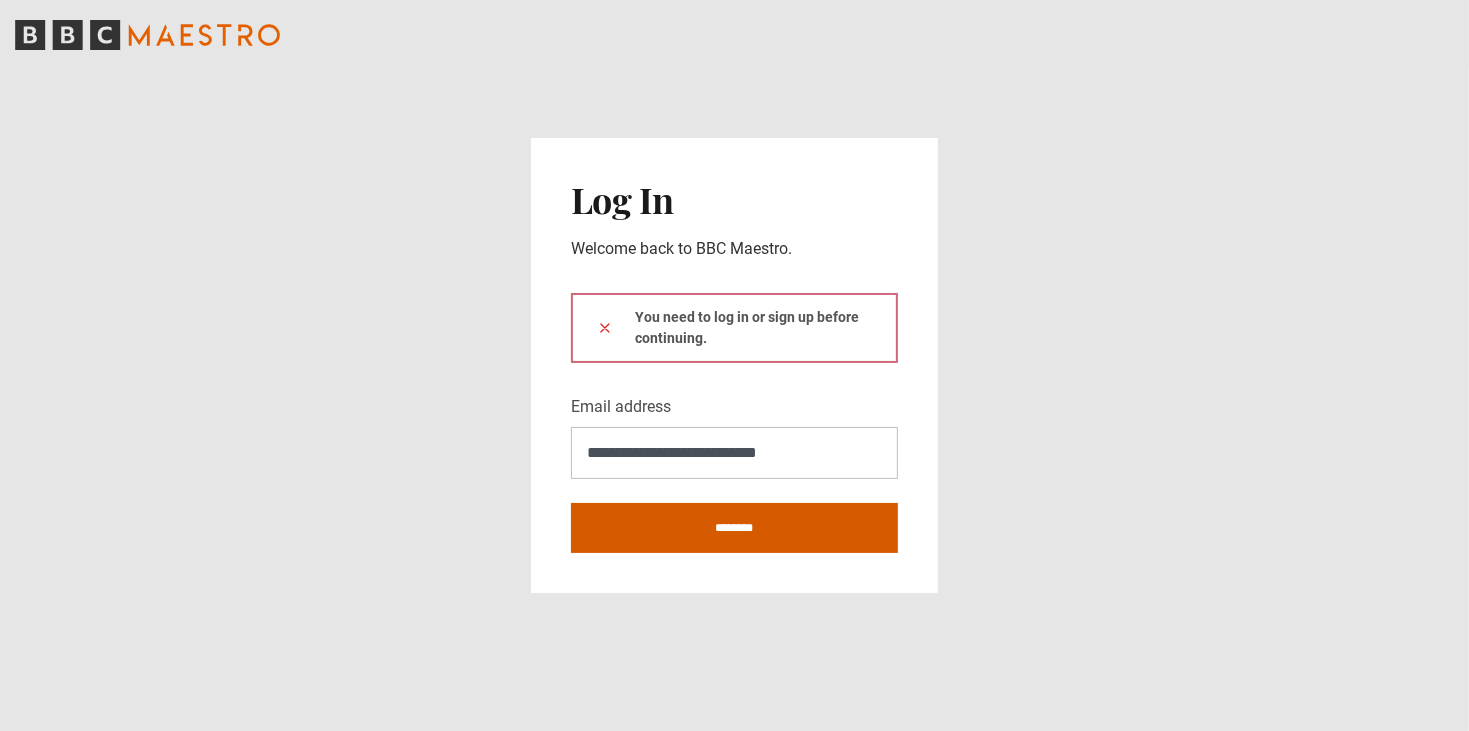 click on "********" at bounding box center [734, 528] 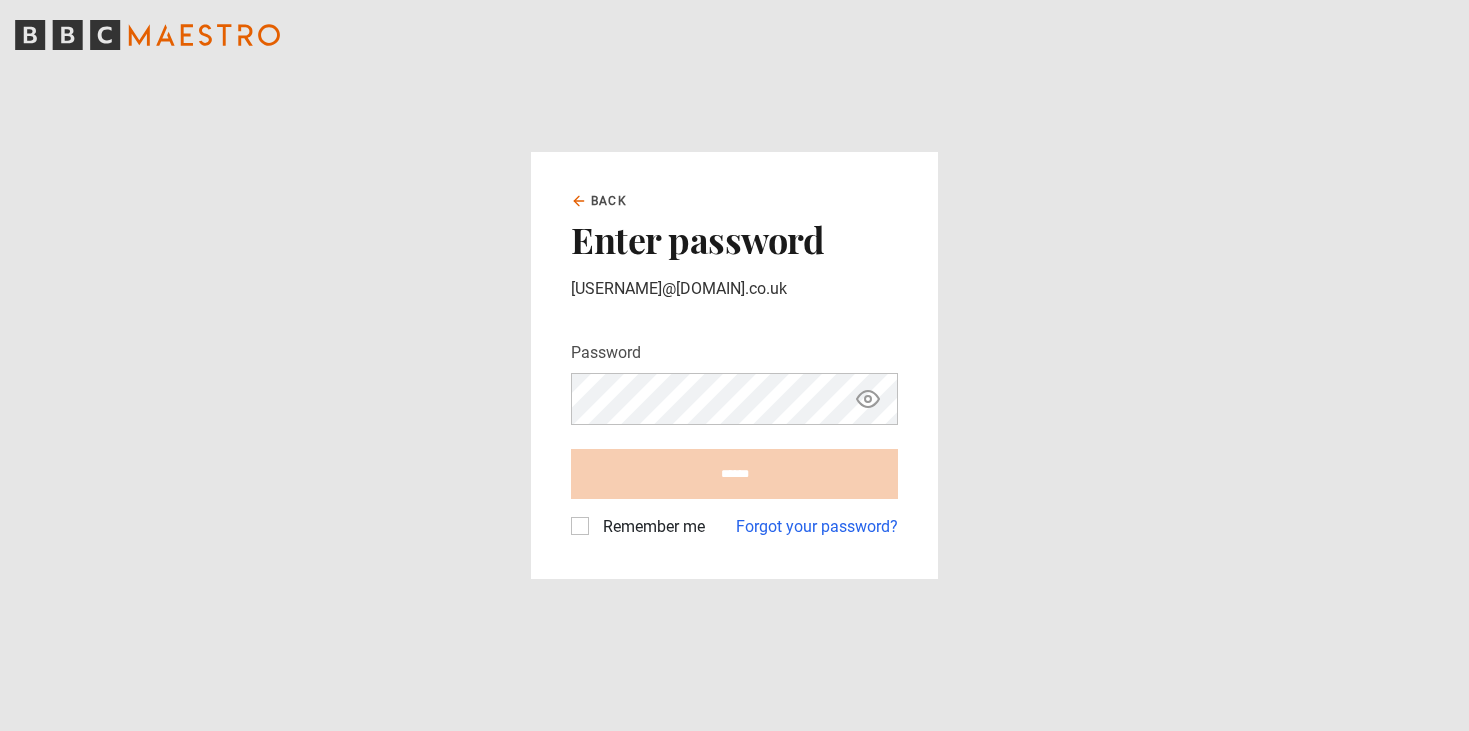 scroll, scrollTop: 0, scrollLeft: 0, axis: both 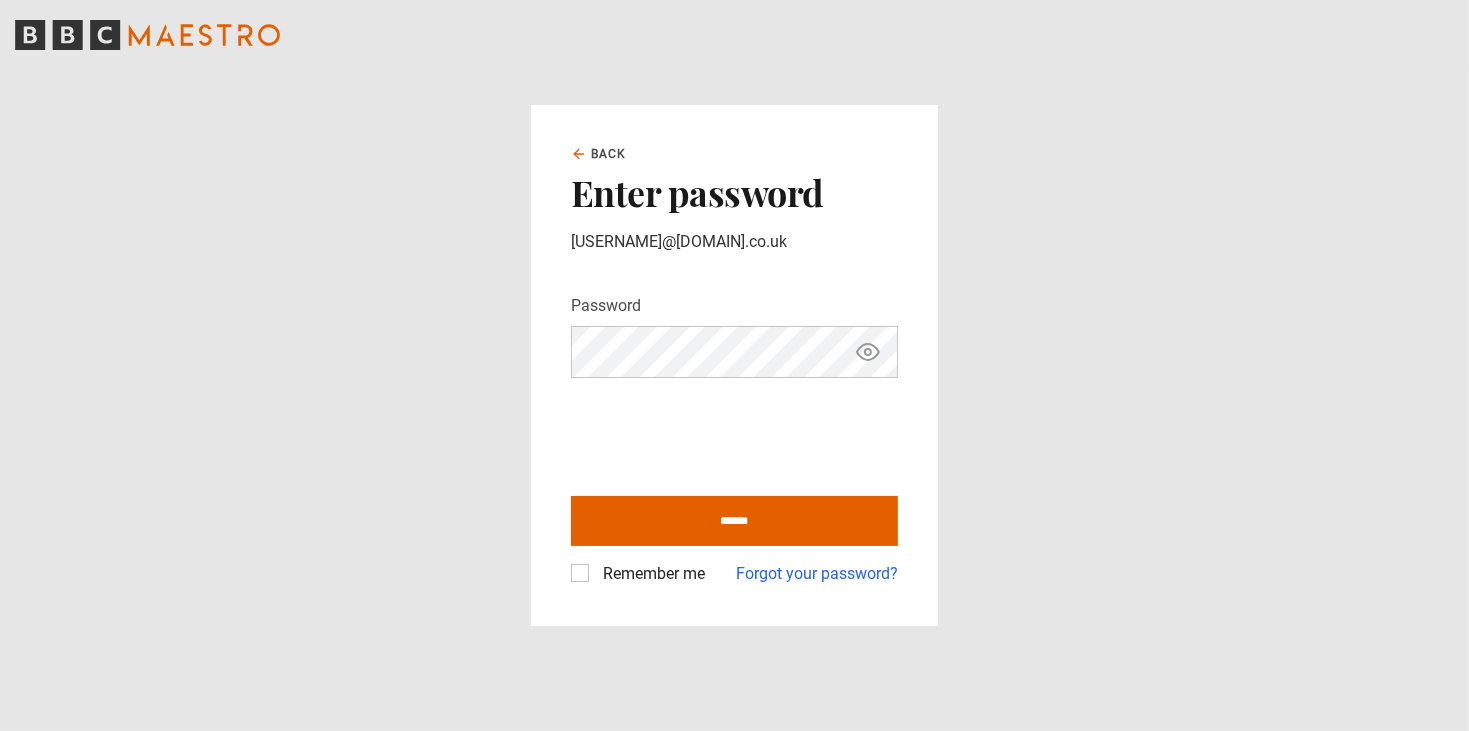 click on "******" at bounding box center [734, 521] 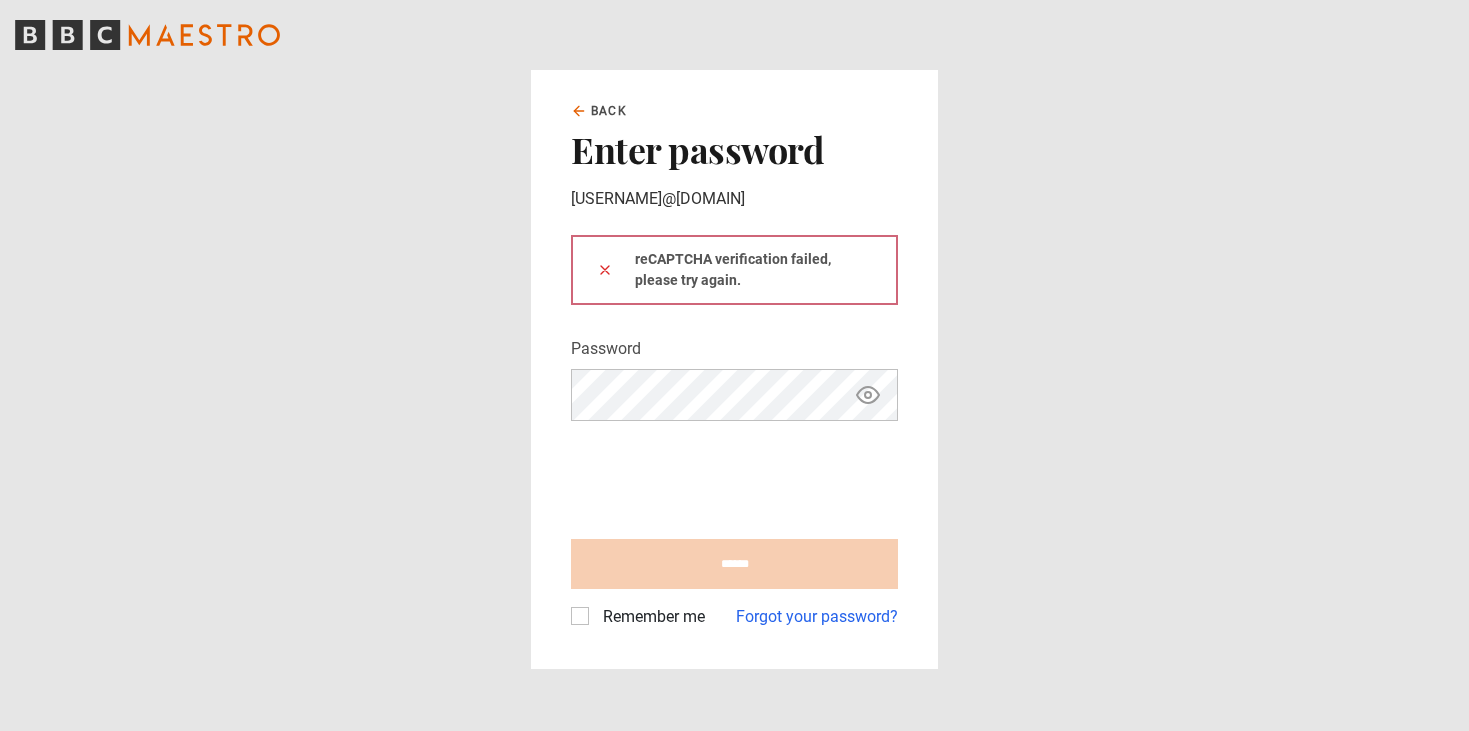 scroll, scrollTop: 0, scrollLeft: 0, axis: both 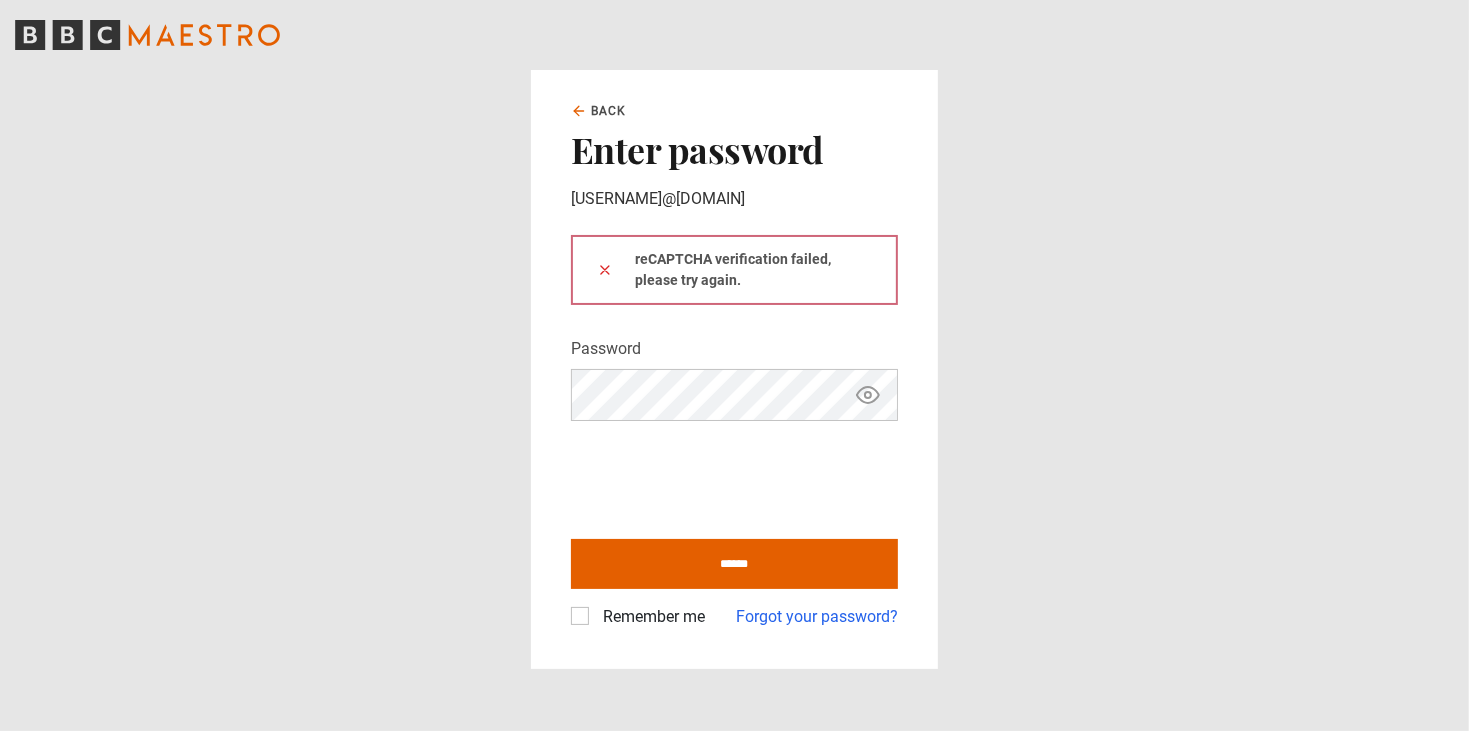 click at bounding box center (605, 269) 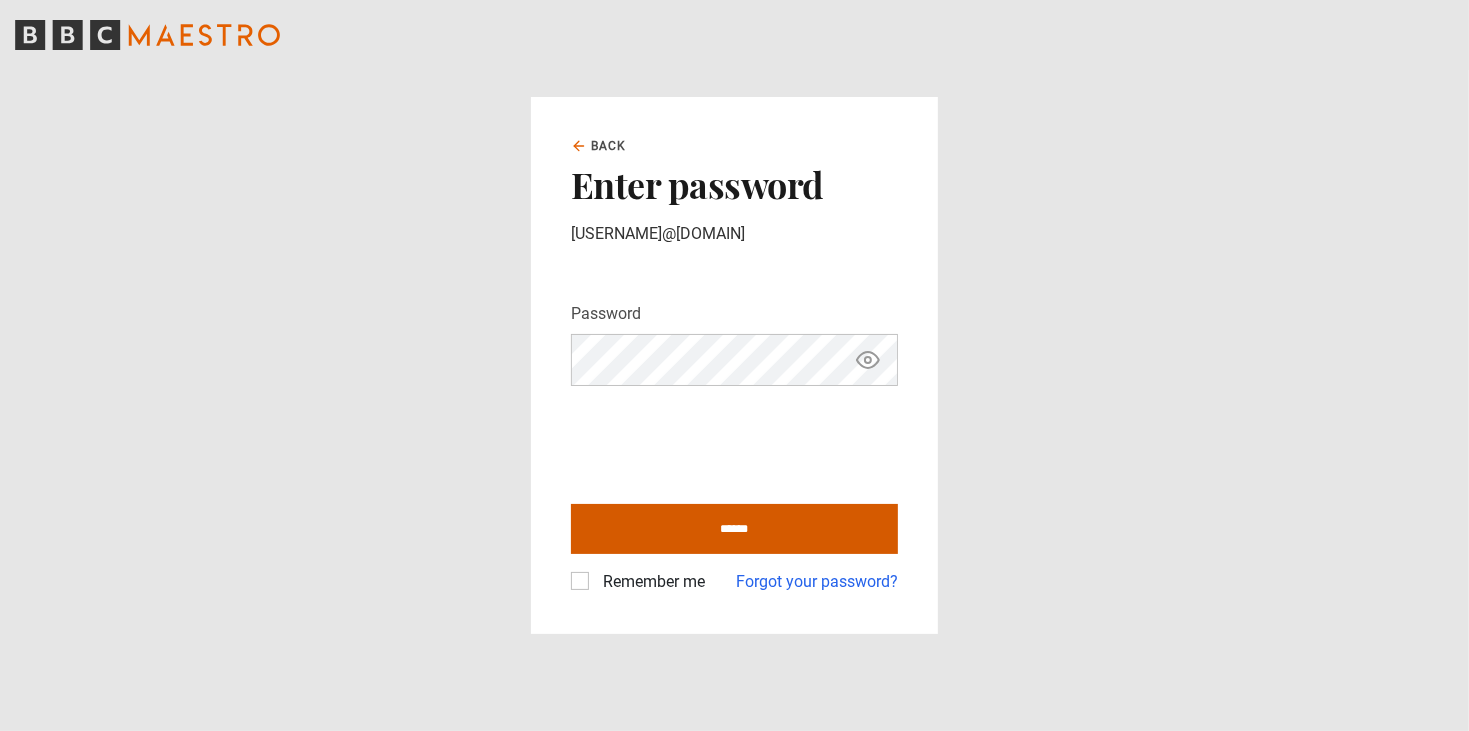 click on "******" at bounding box center [734, 529] 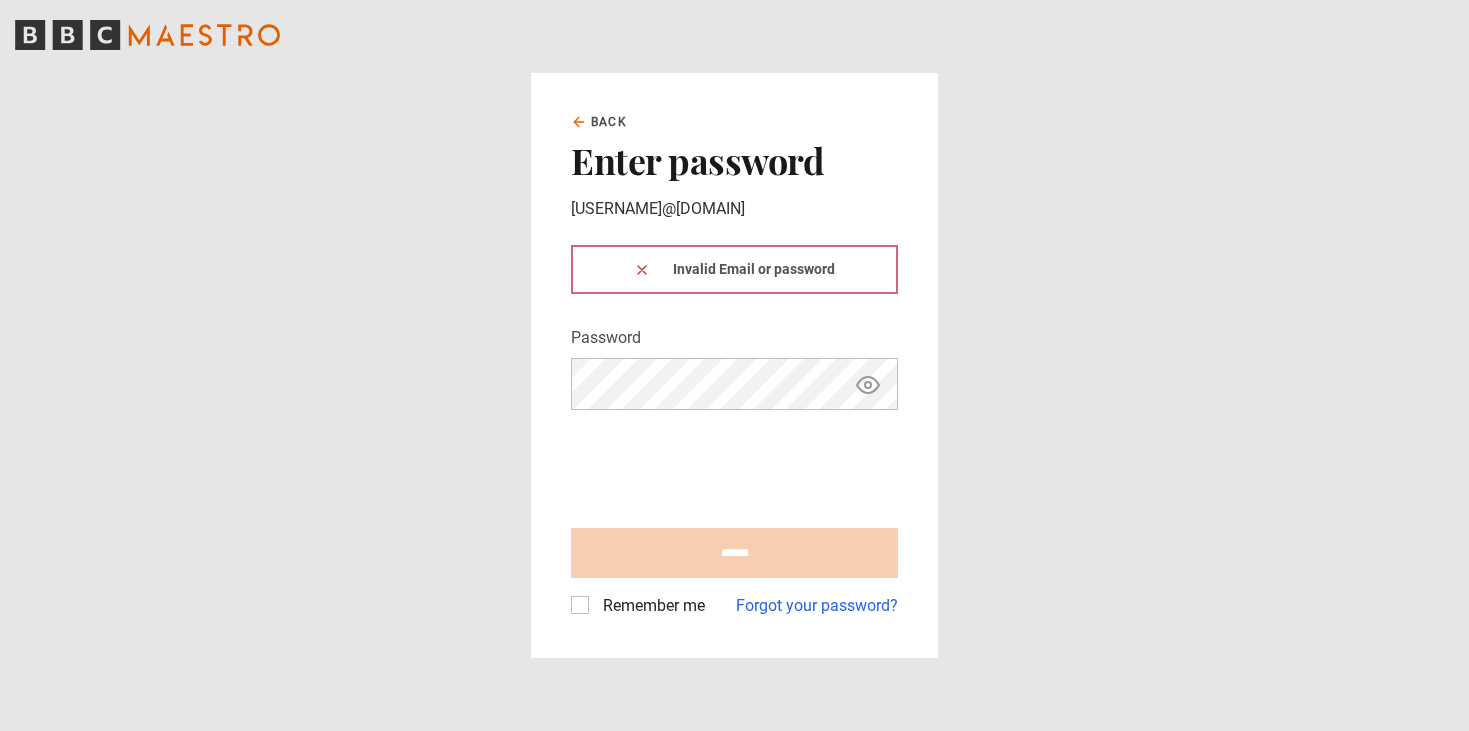 scroll, scrollTop: 0, scrollLeft: 0, axis: both 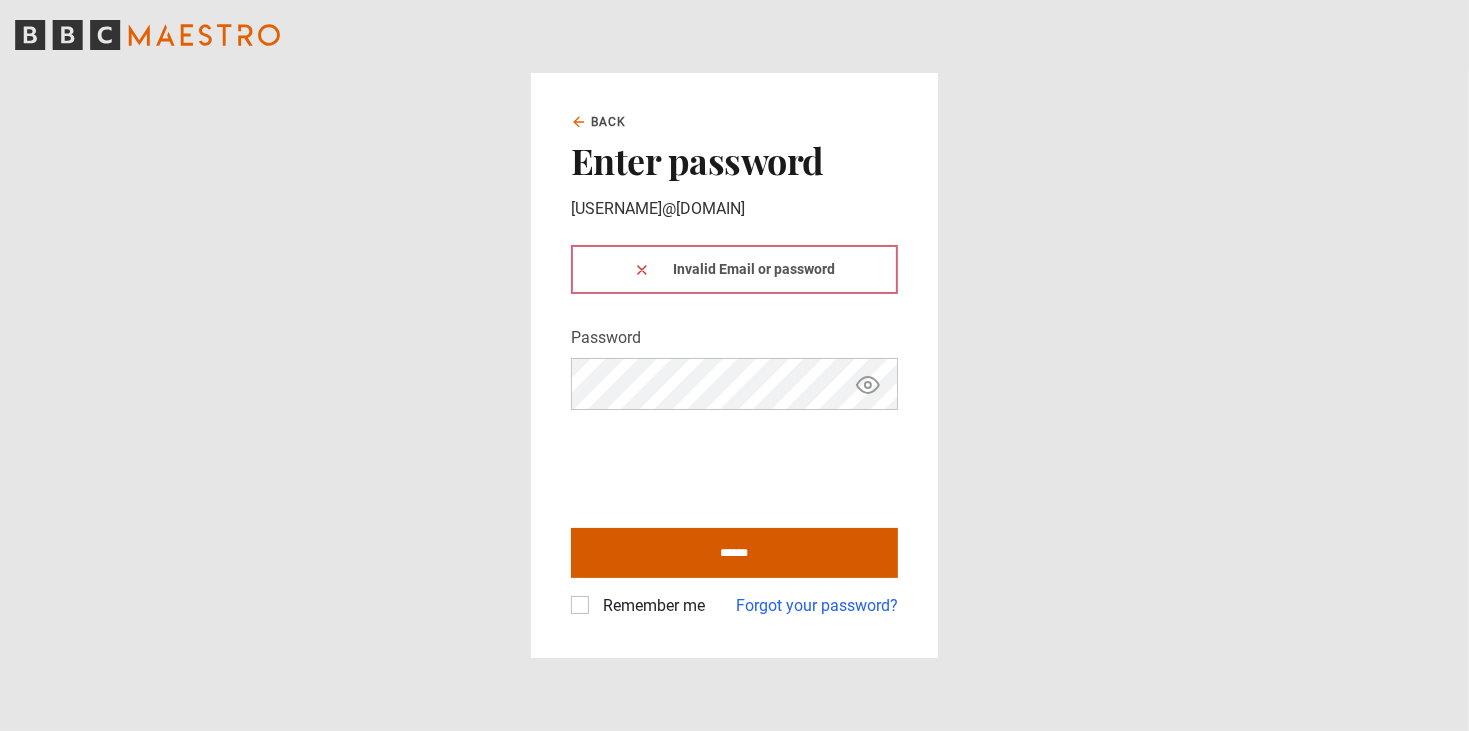 click on "******" at bounding box center [734, 553] 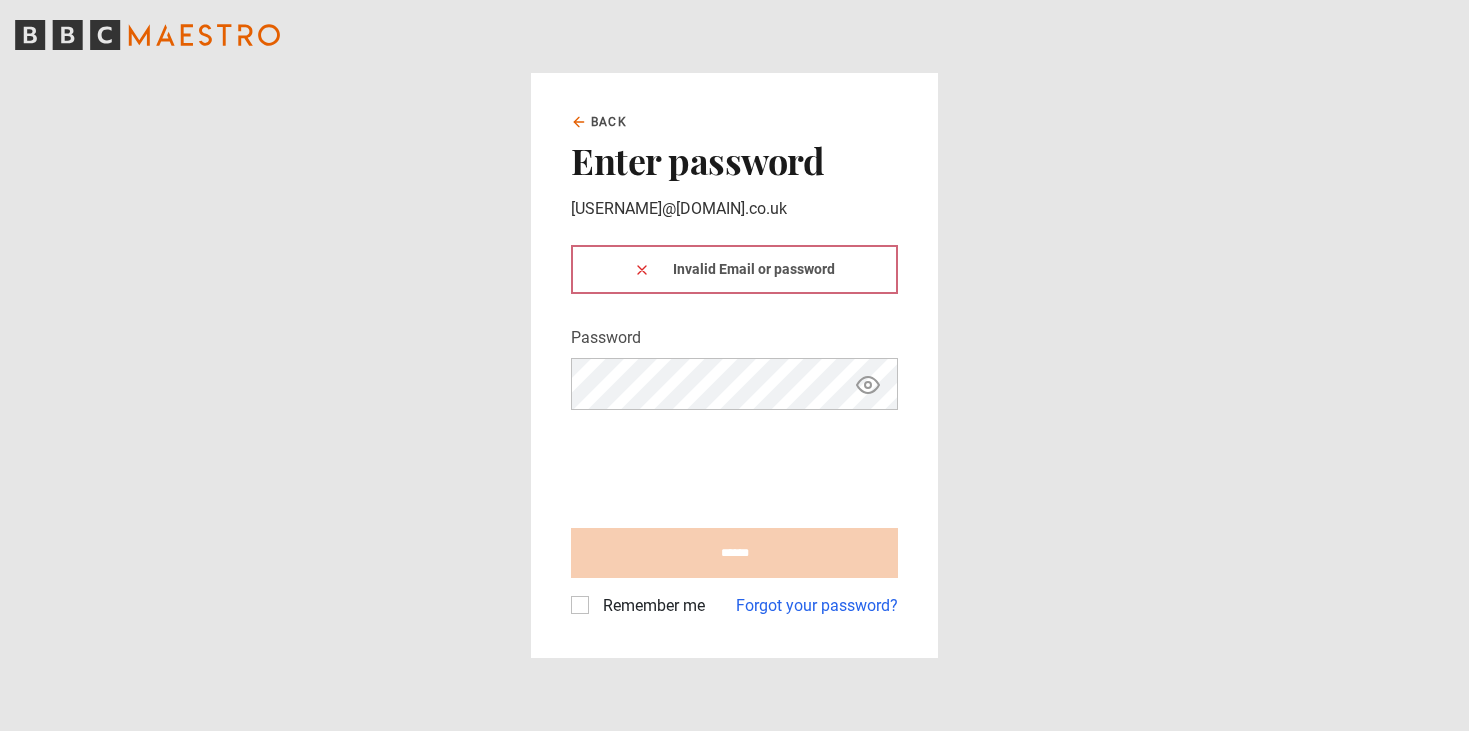 scroll, scrollTop: 0, scrollLeft: 0, axis: both 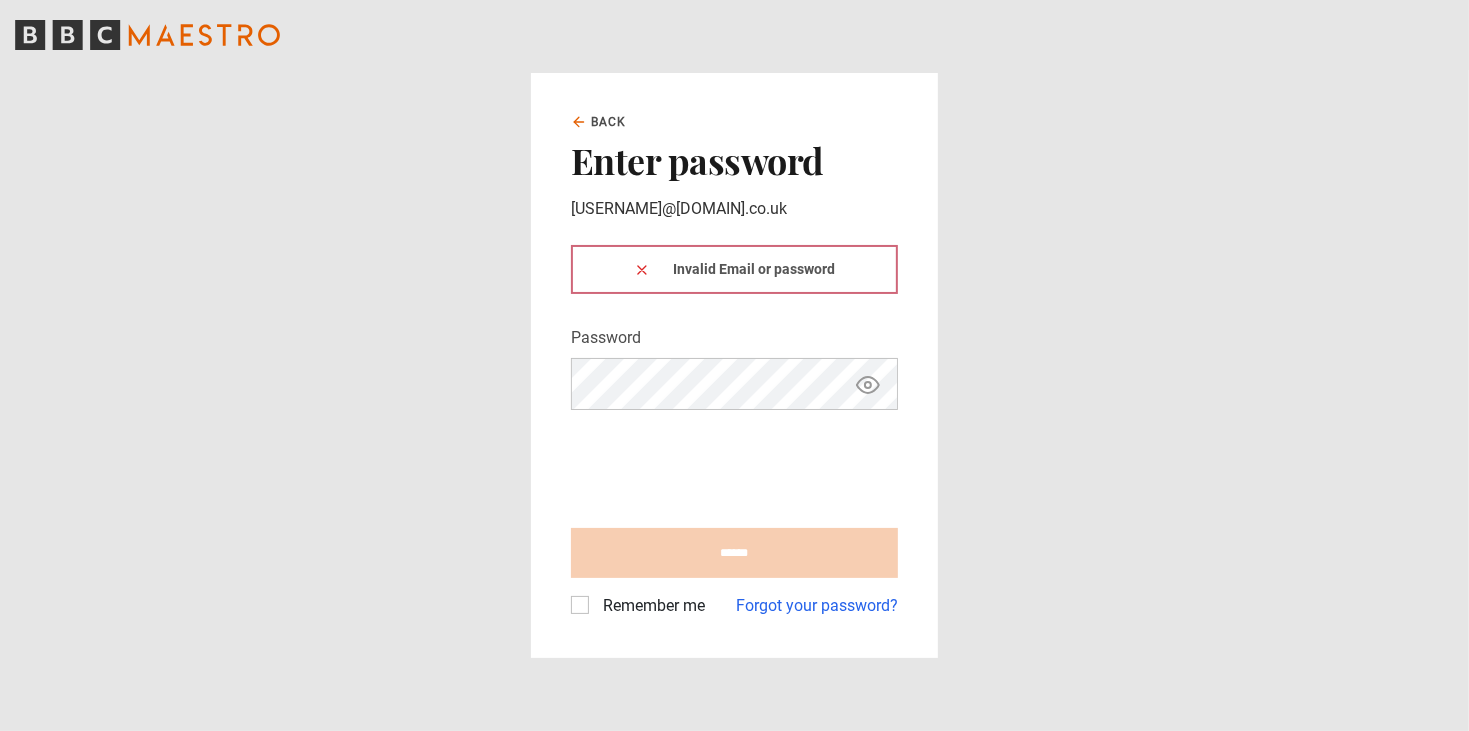 click on "Enter password" at bounding box center (734, 160) 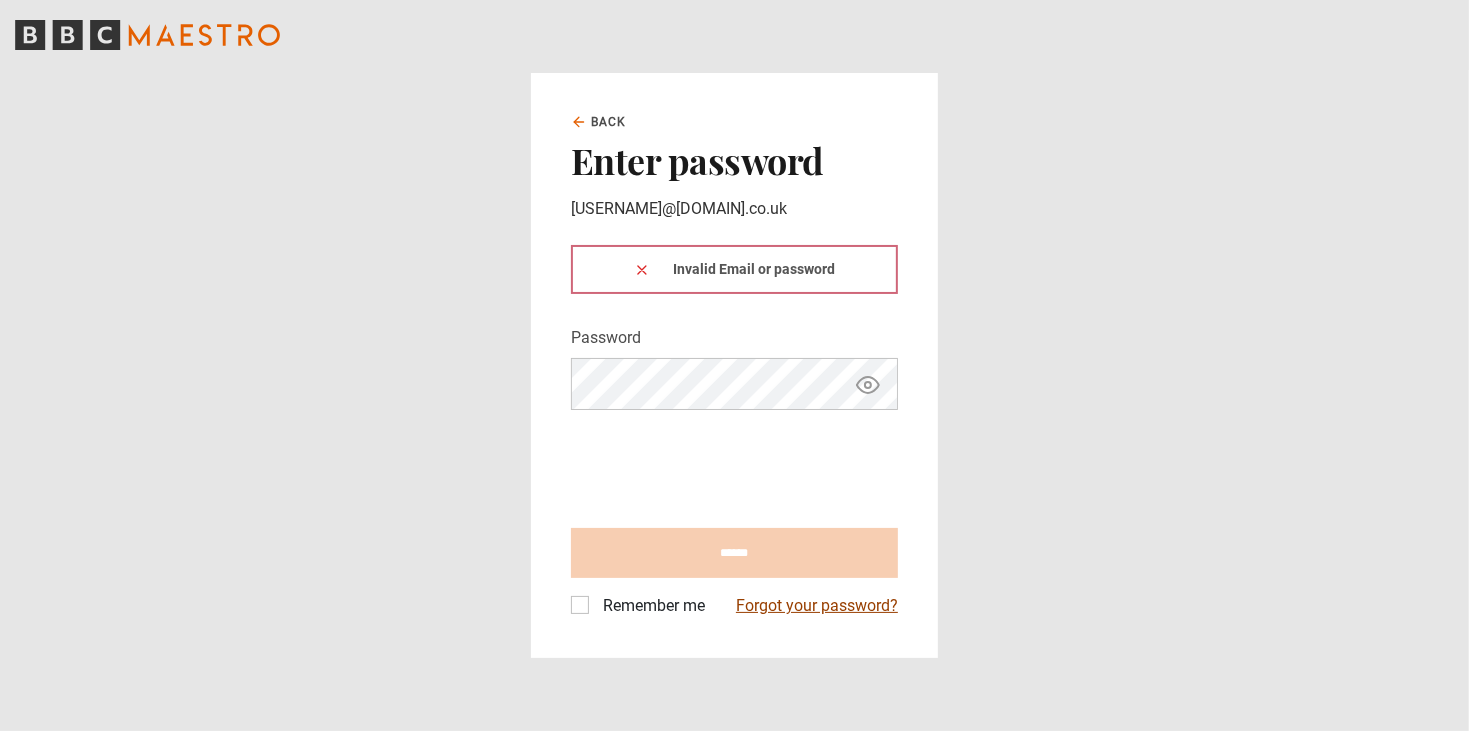 click on "Forgot your password?" at bounding box center (817, 606) 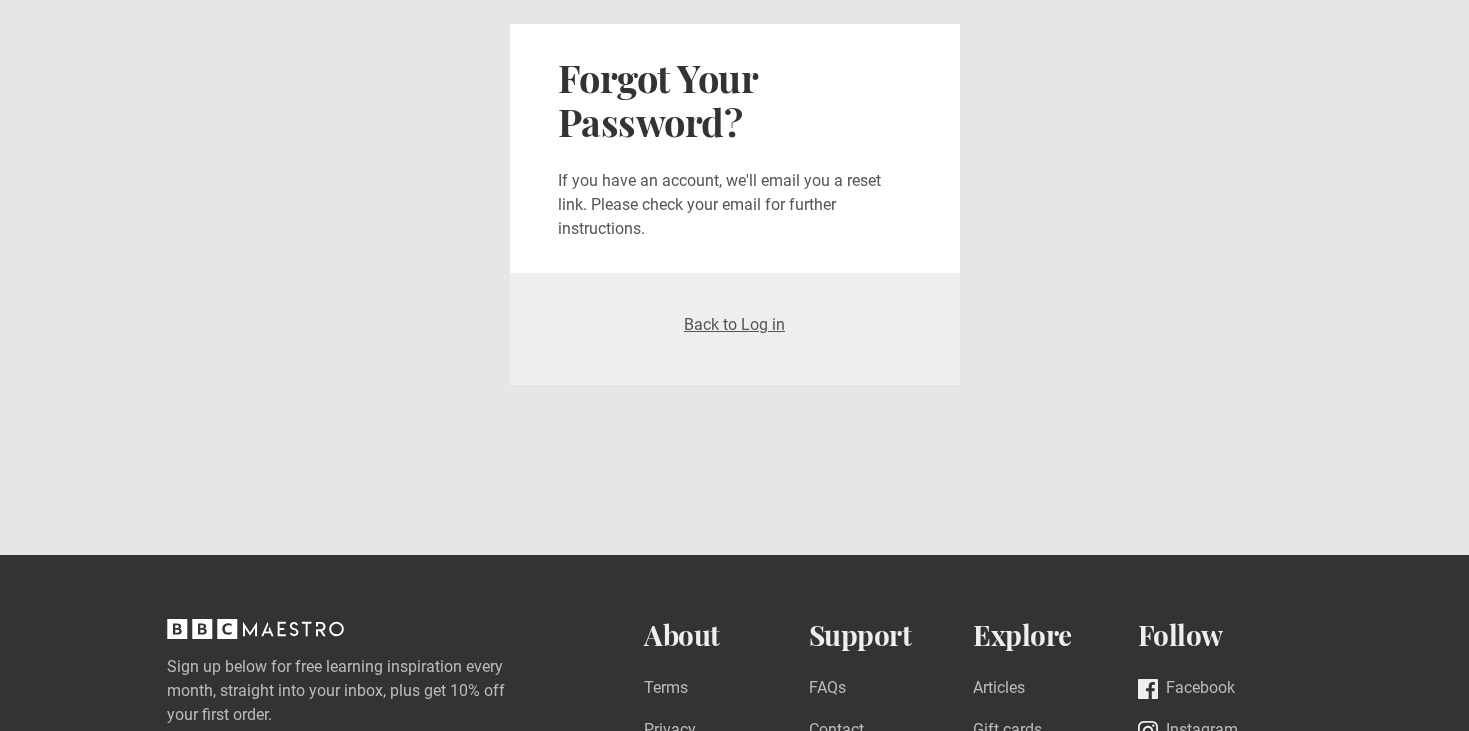 scroll, scrollTop: 0, scrollLeft: 0, axis: both 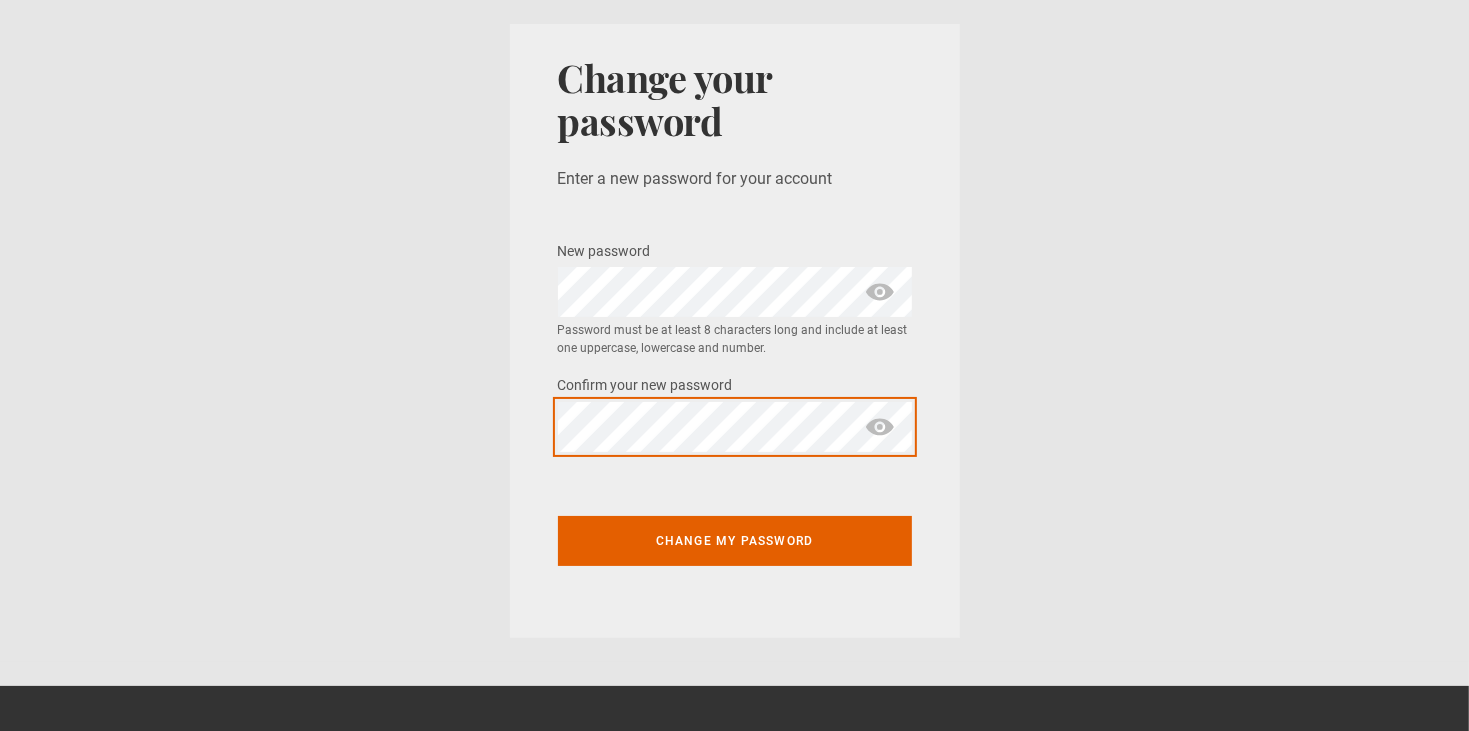 click on "Change my password" at bounding box center [735, 541] 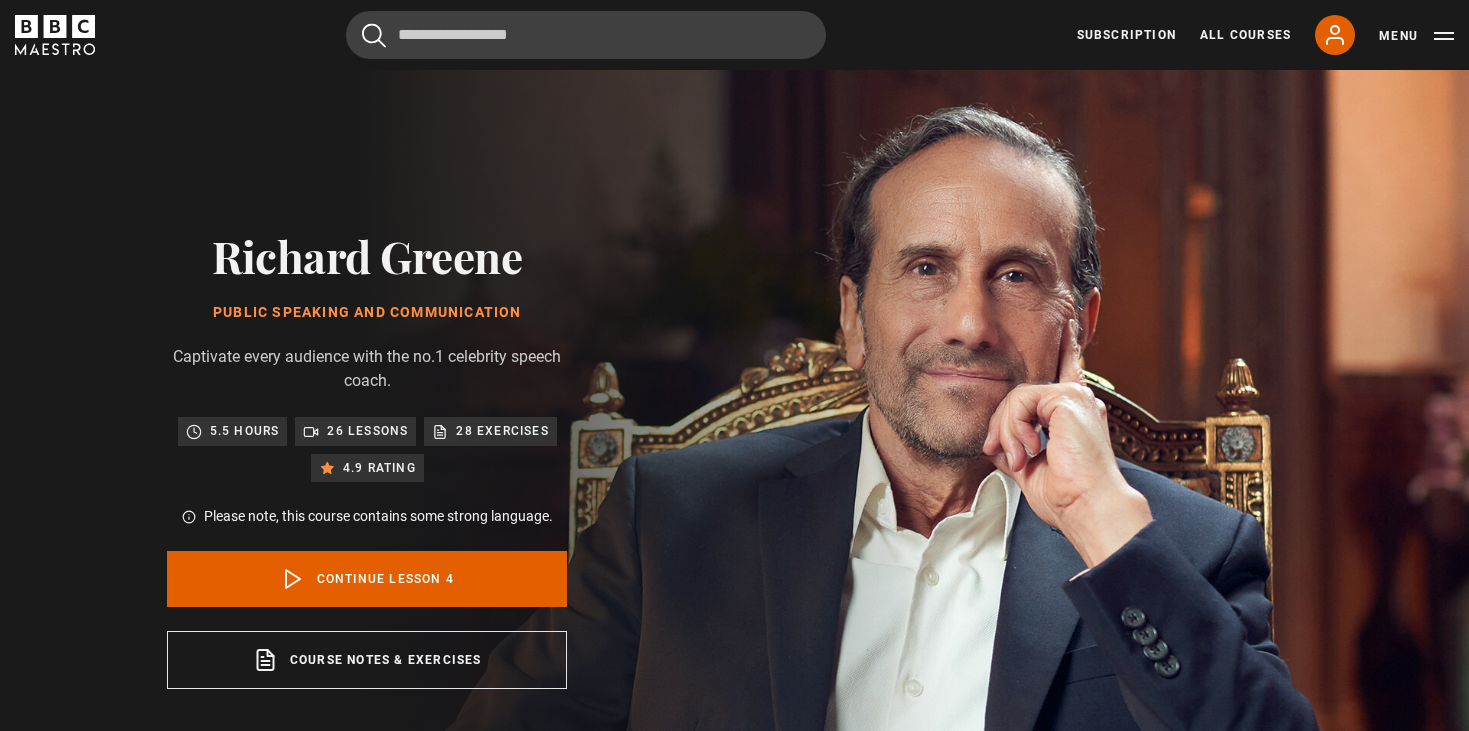 scroll, scrollTop: 849, scrollLeft: 0, axis: vertical 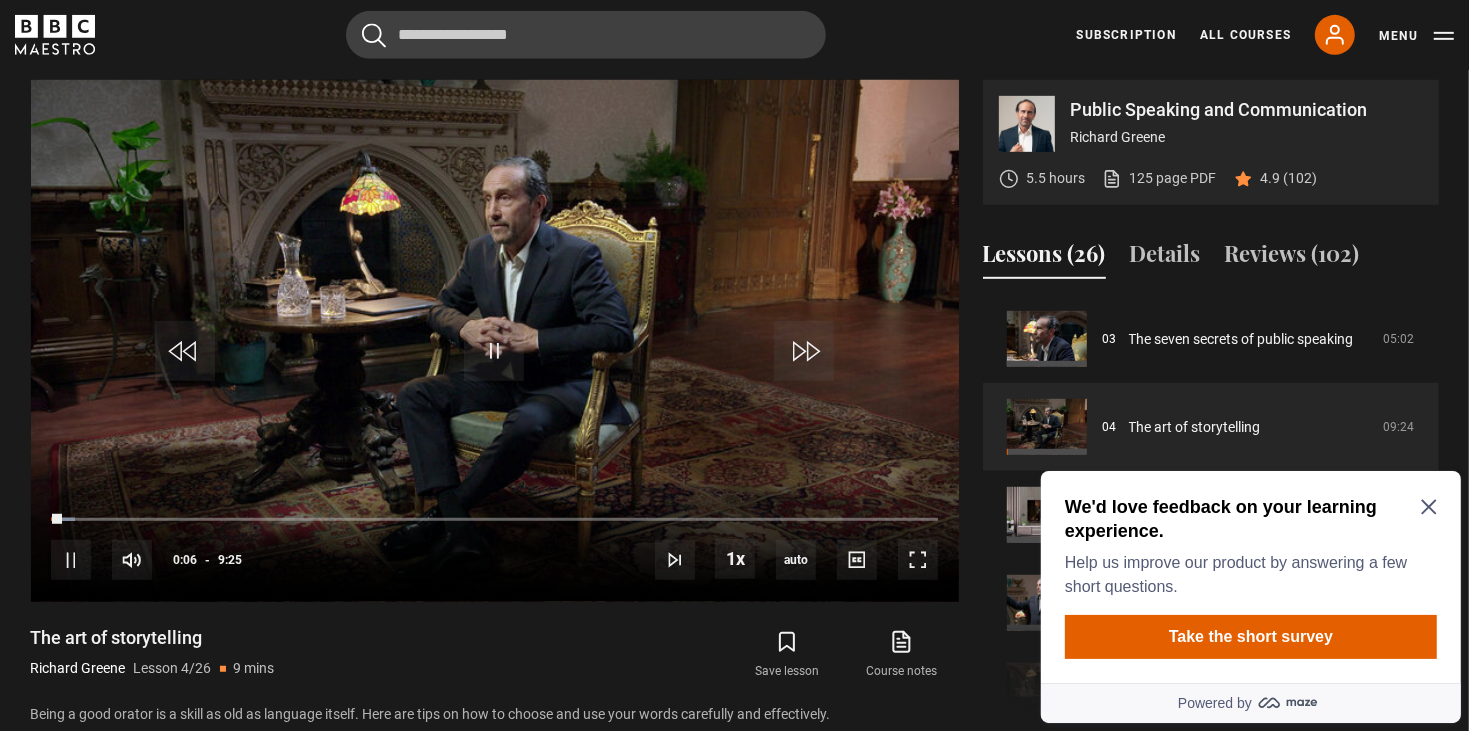 click 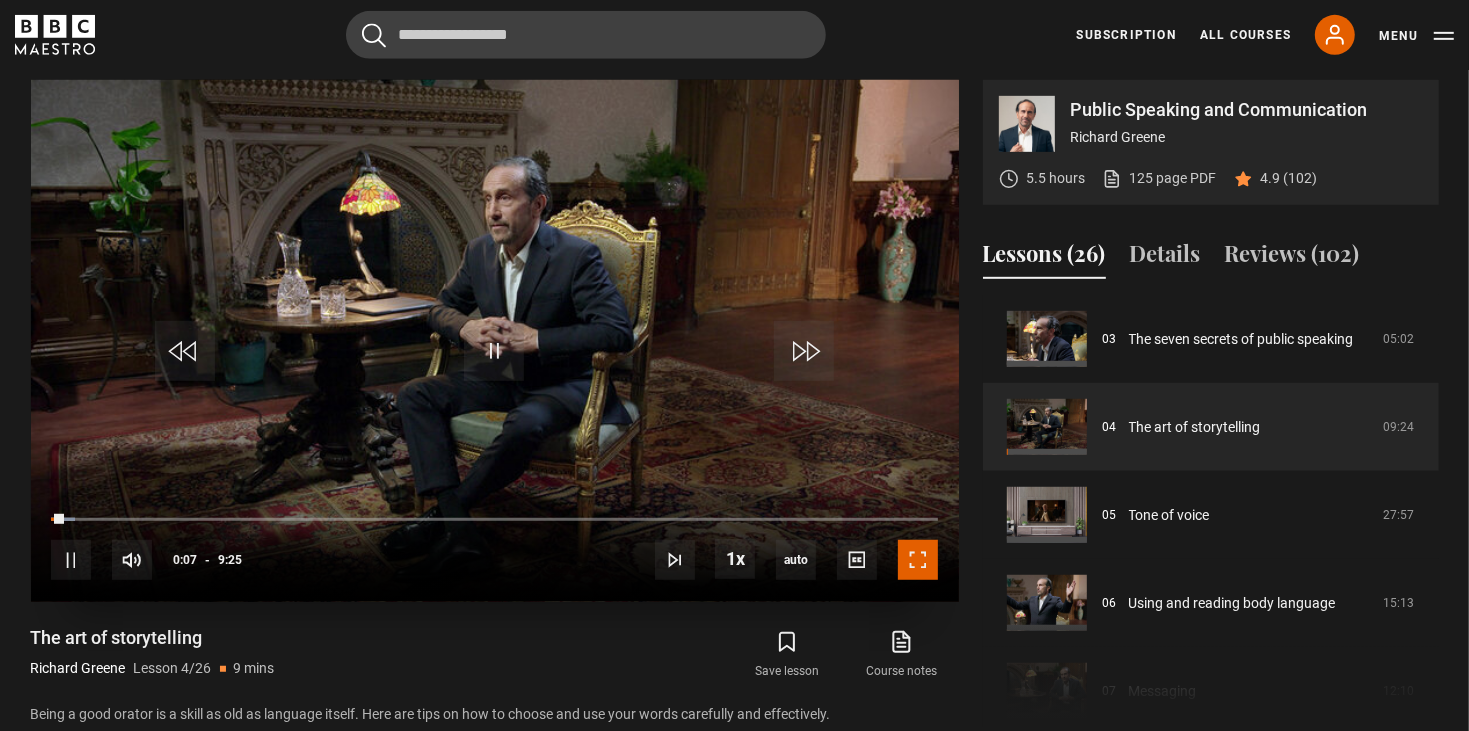 click at bounding box center (918, 560) 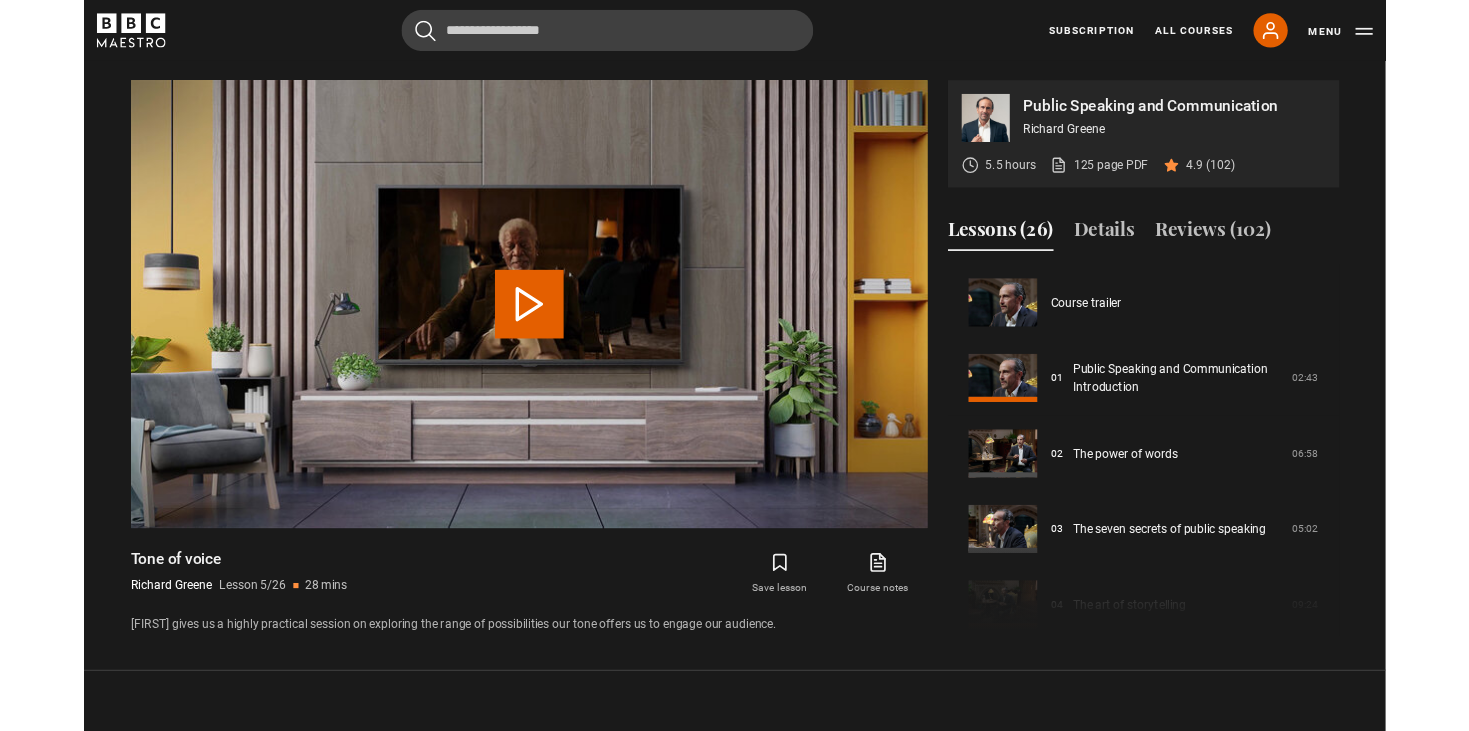 scroll, scrollTop: 862, scrollLeft: 0, axis: vertical 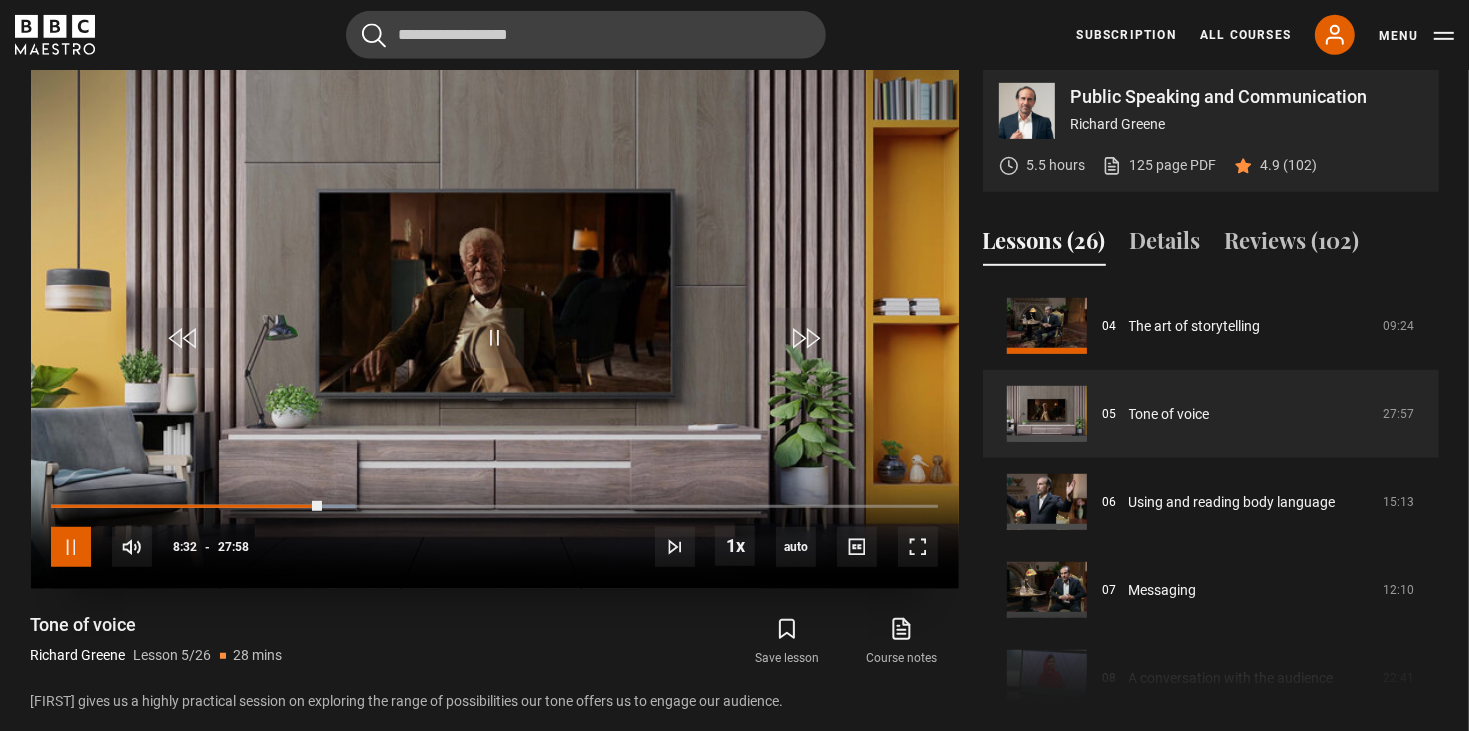 click at bounding box center (71, 547) 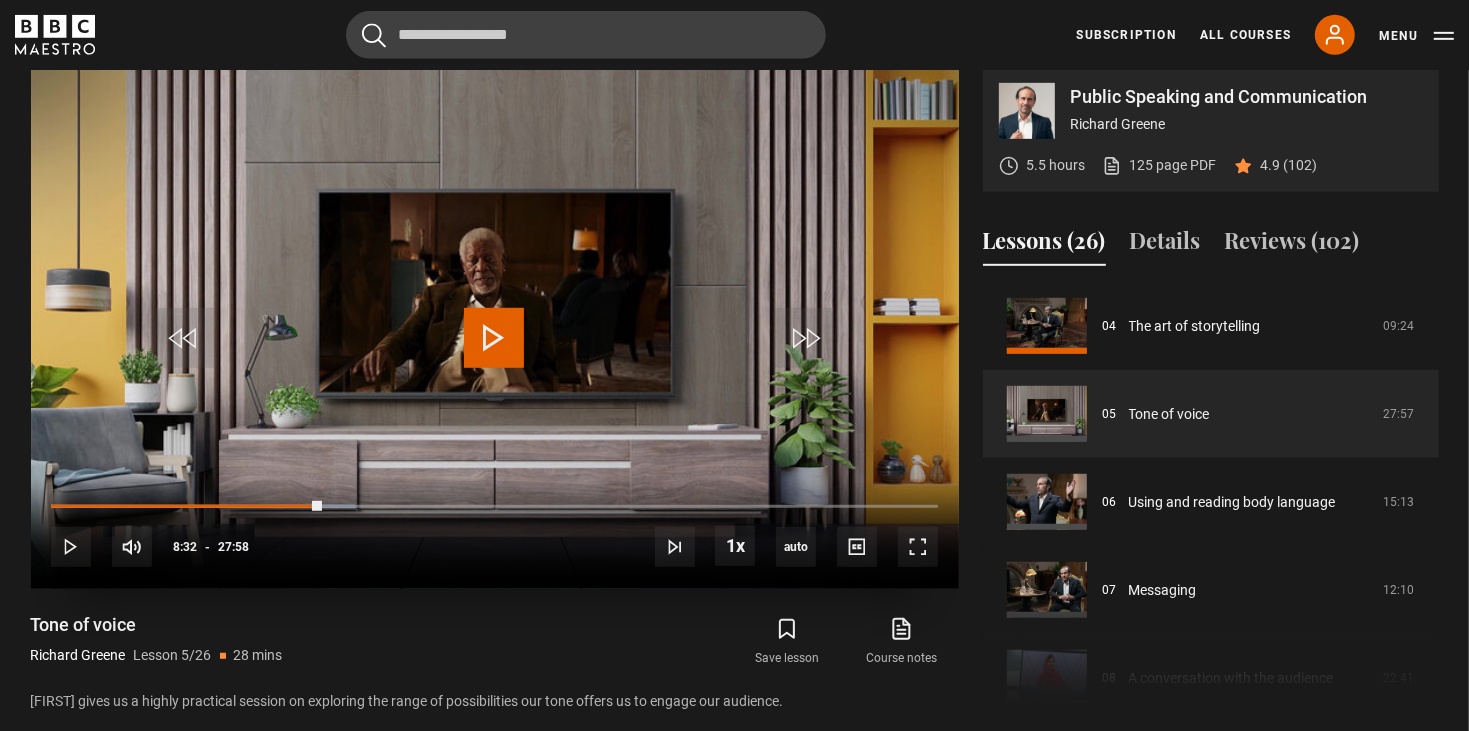 click at bounding box center [494, 338] 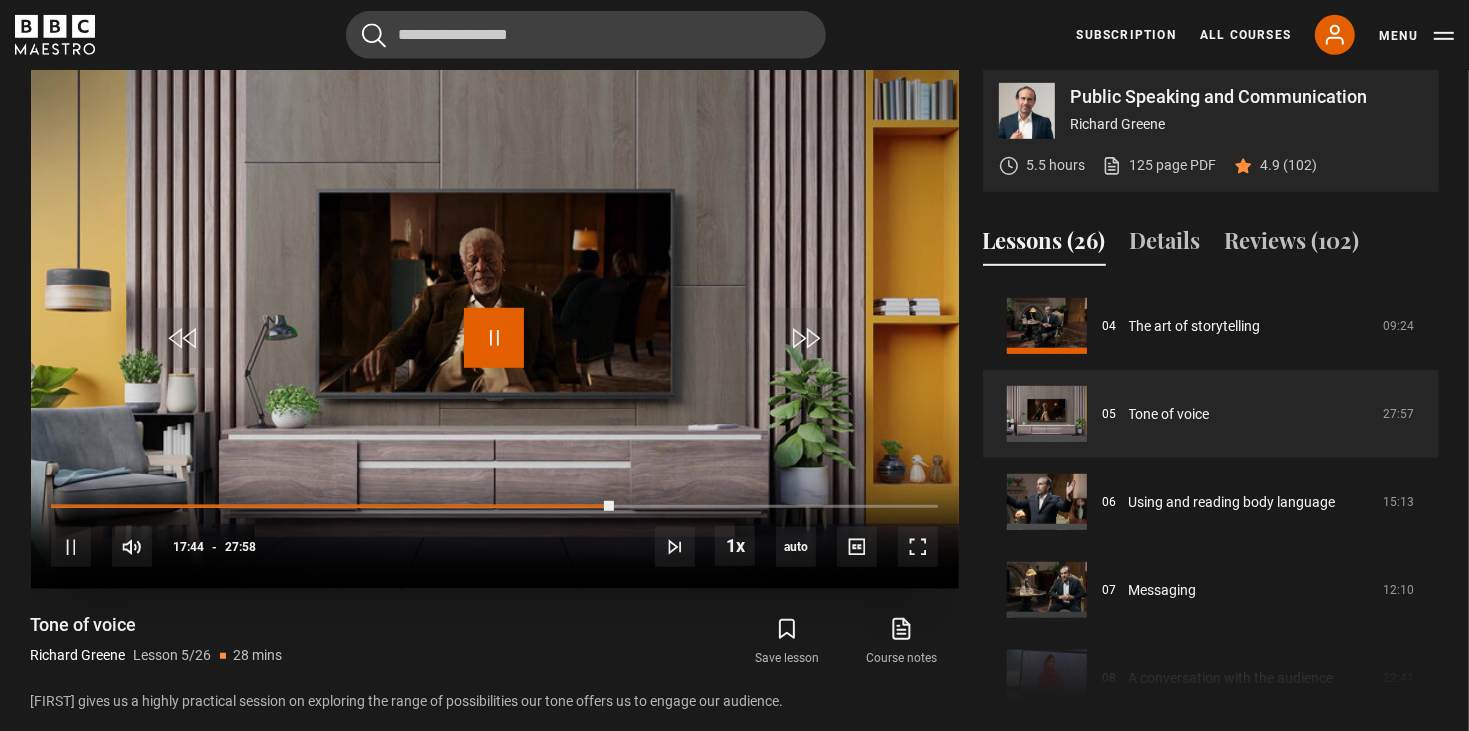 click at bounding box center (494, 338) 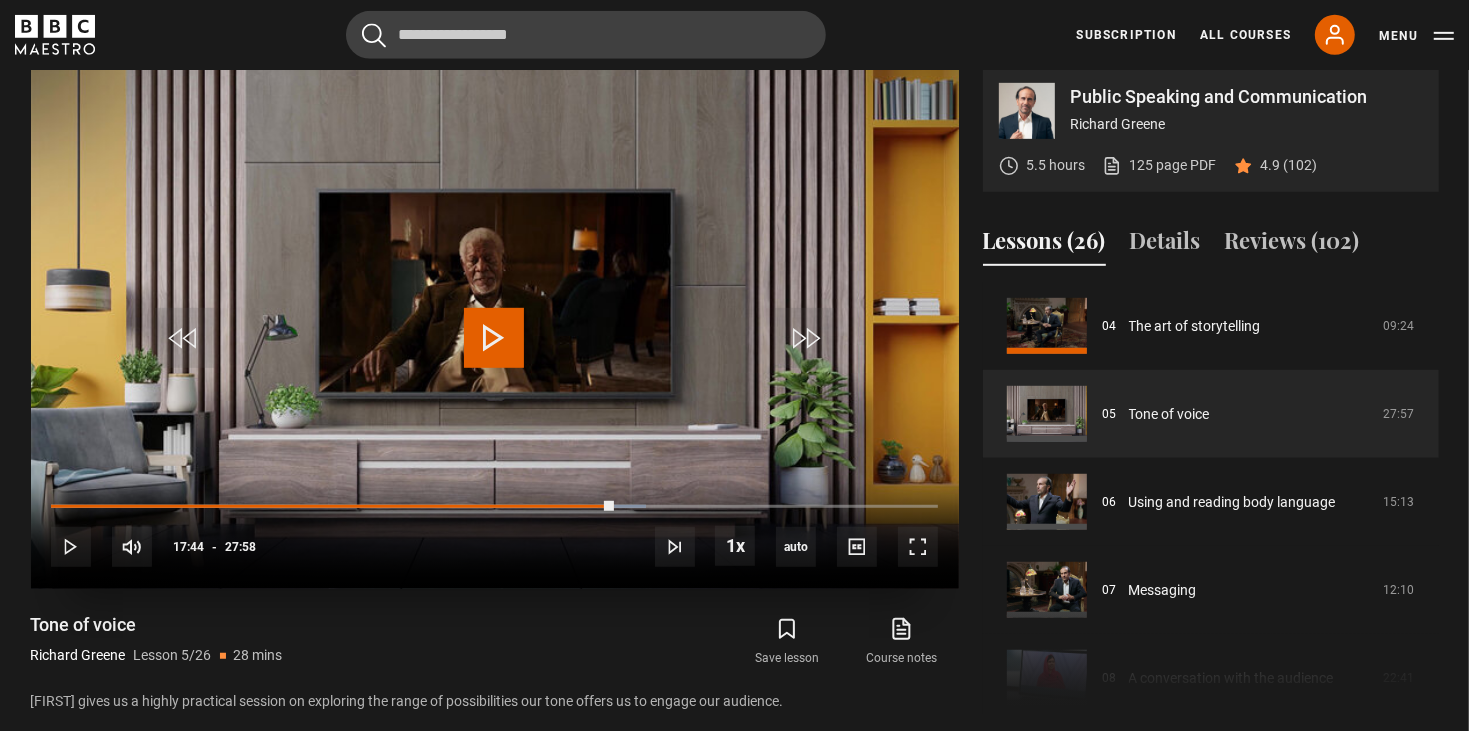 click at bounding box center [494, 338] 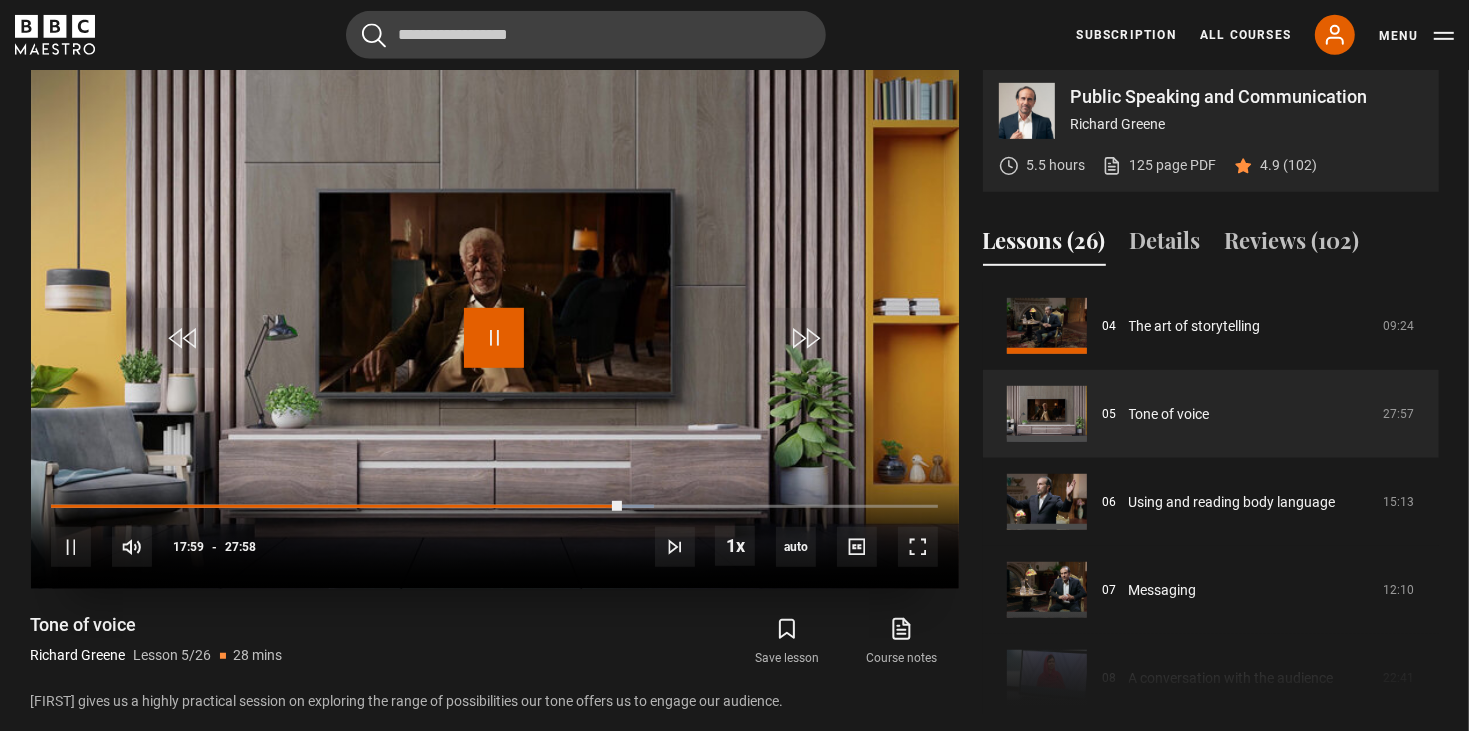click at bounding box center (494, 338) 